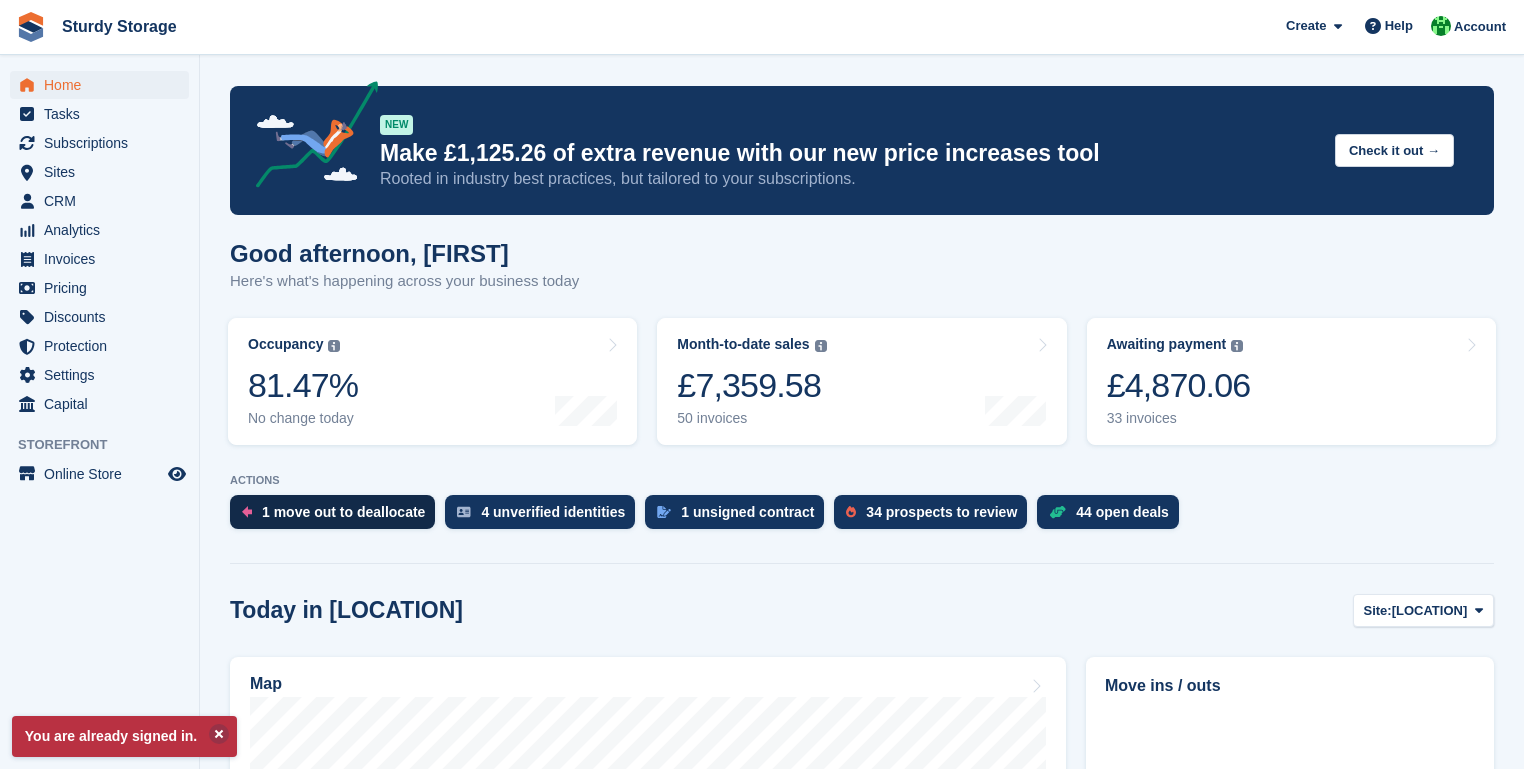 scroll, scrollTop: 0, scrollLeft: 0, axis: both 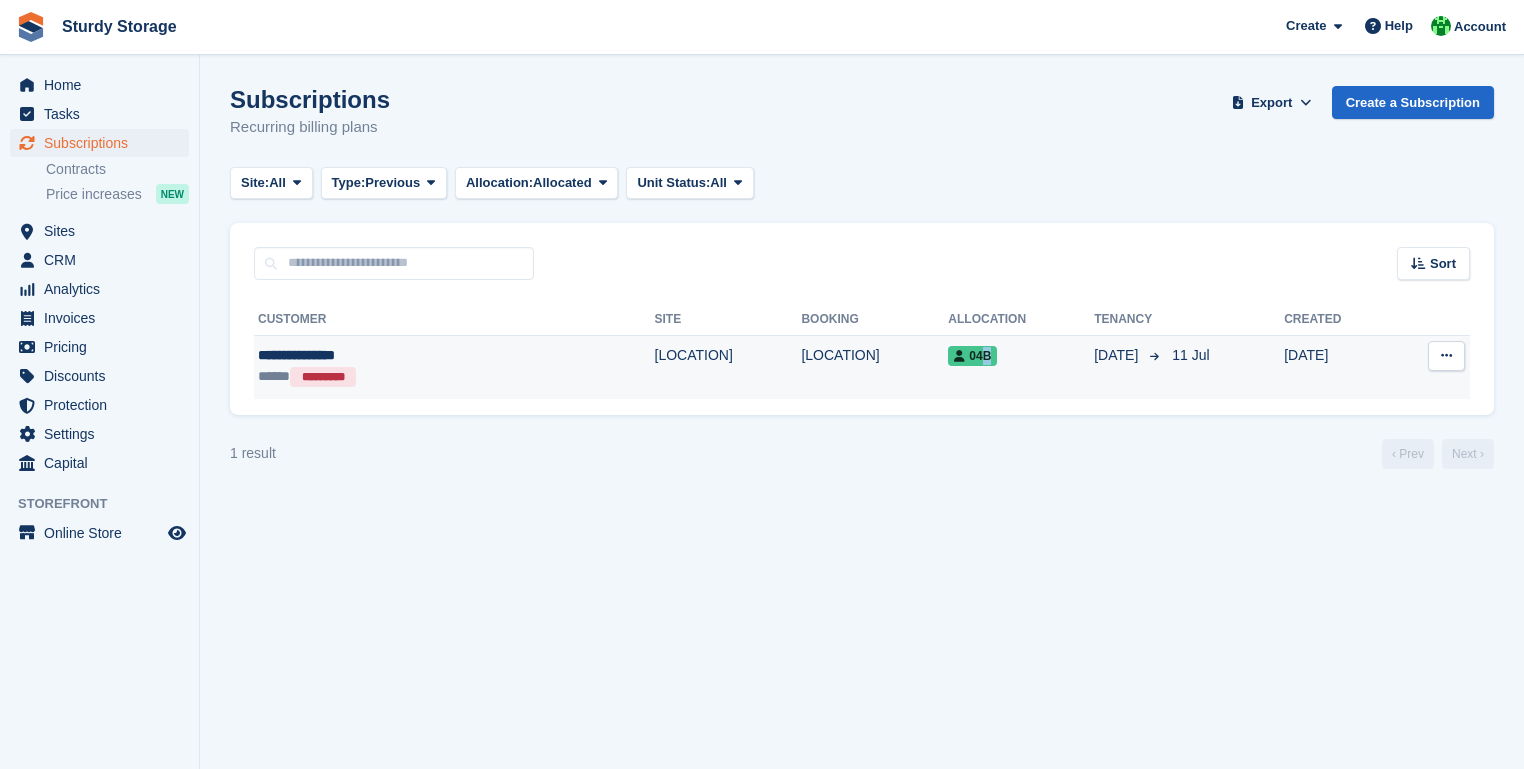 click on "04B" at bounding box center (972, 356) 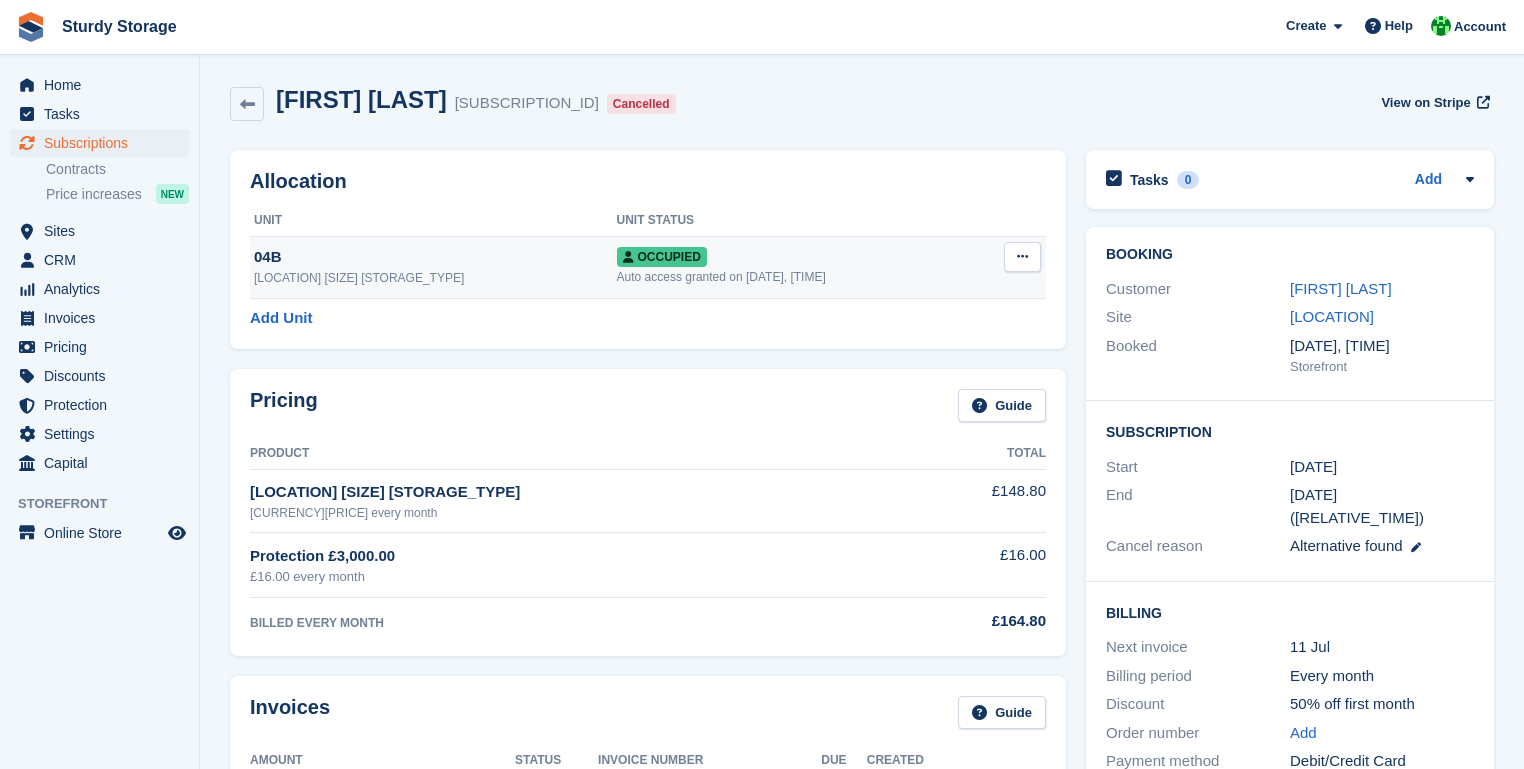 scroll, scrollTop: 0, scrollLeft: 0, axis: both 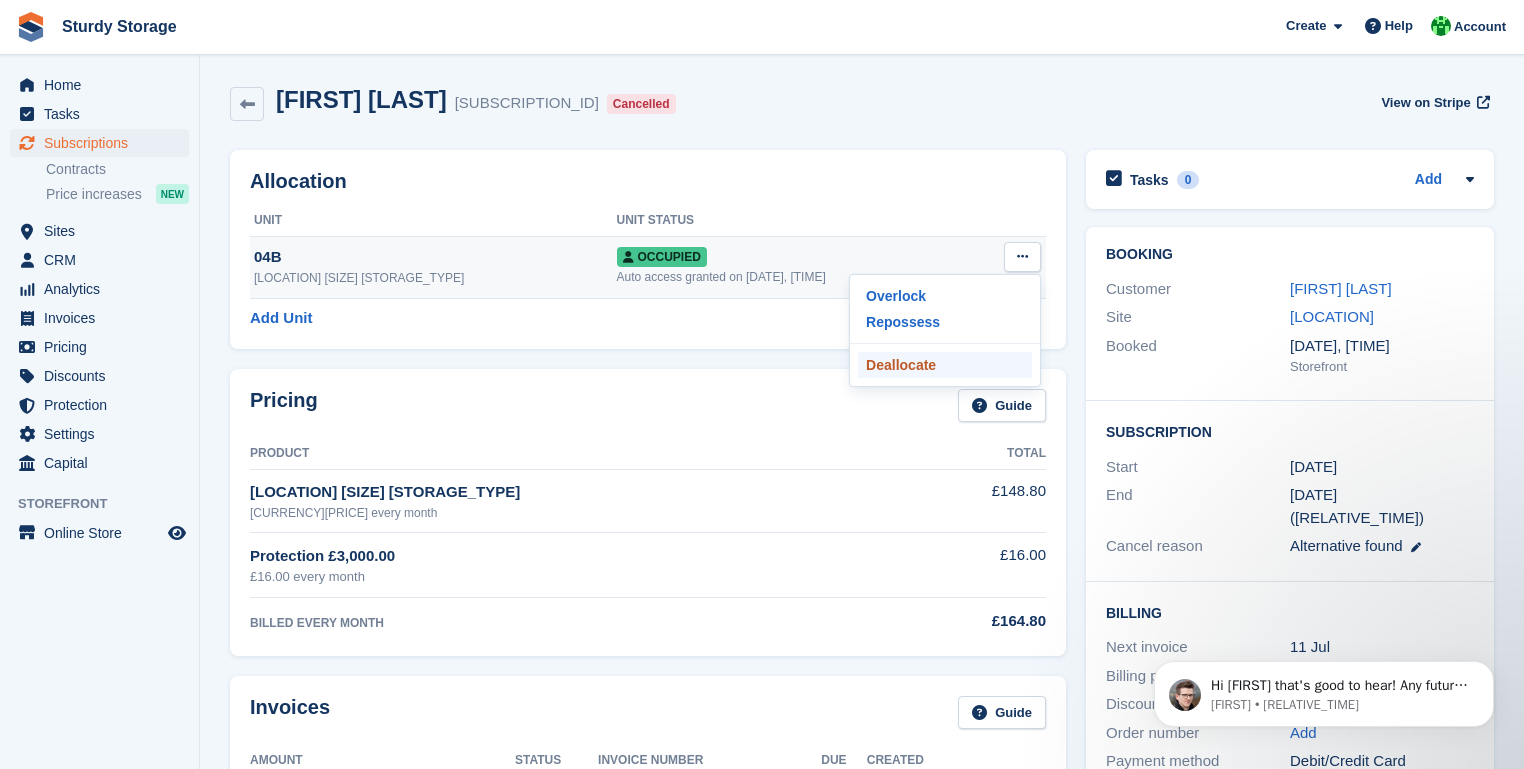 click on "Deallocate" at bounding box center [945, 365] 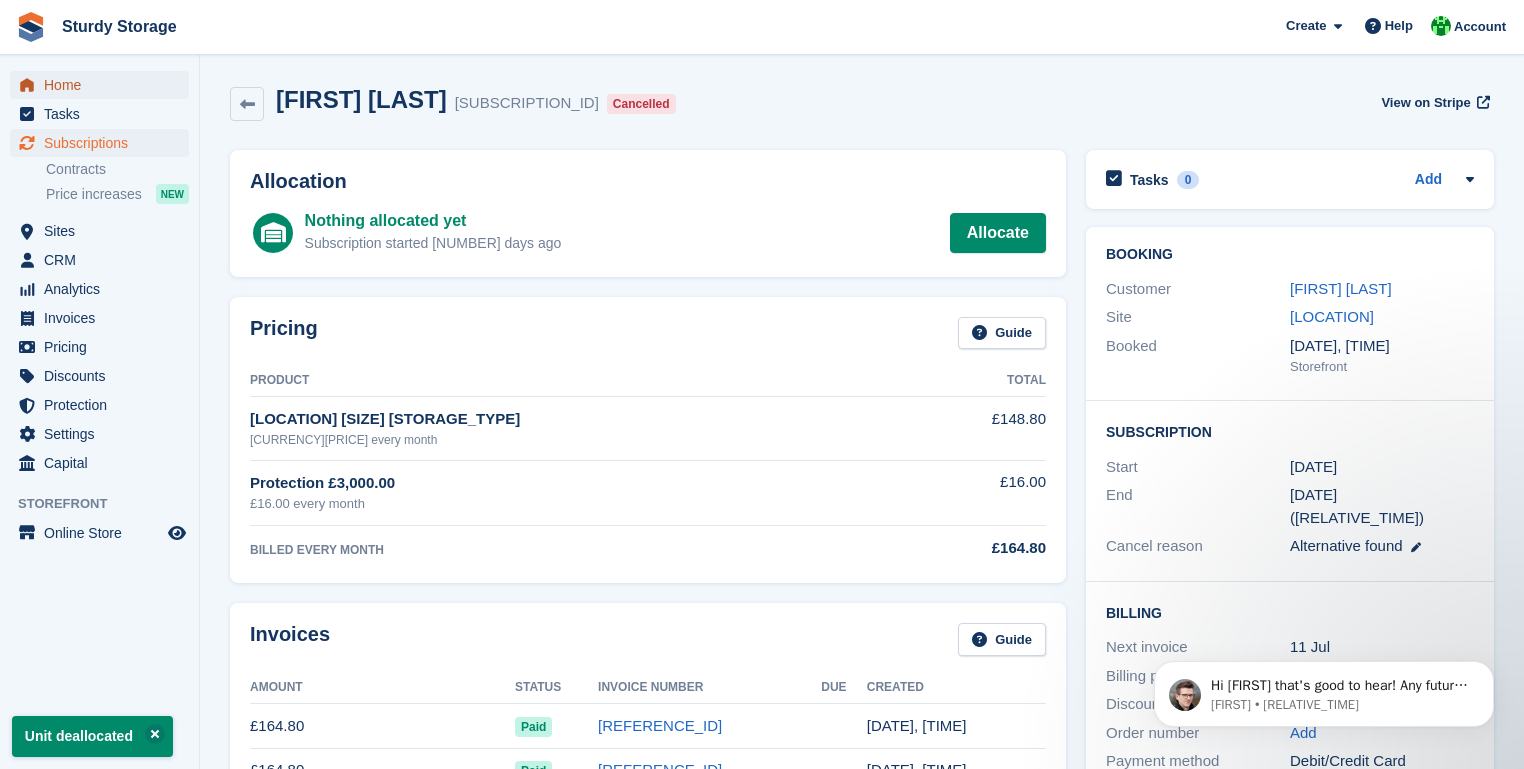 click on "Home" at bounding box center [104, 85] 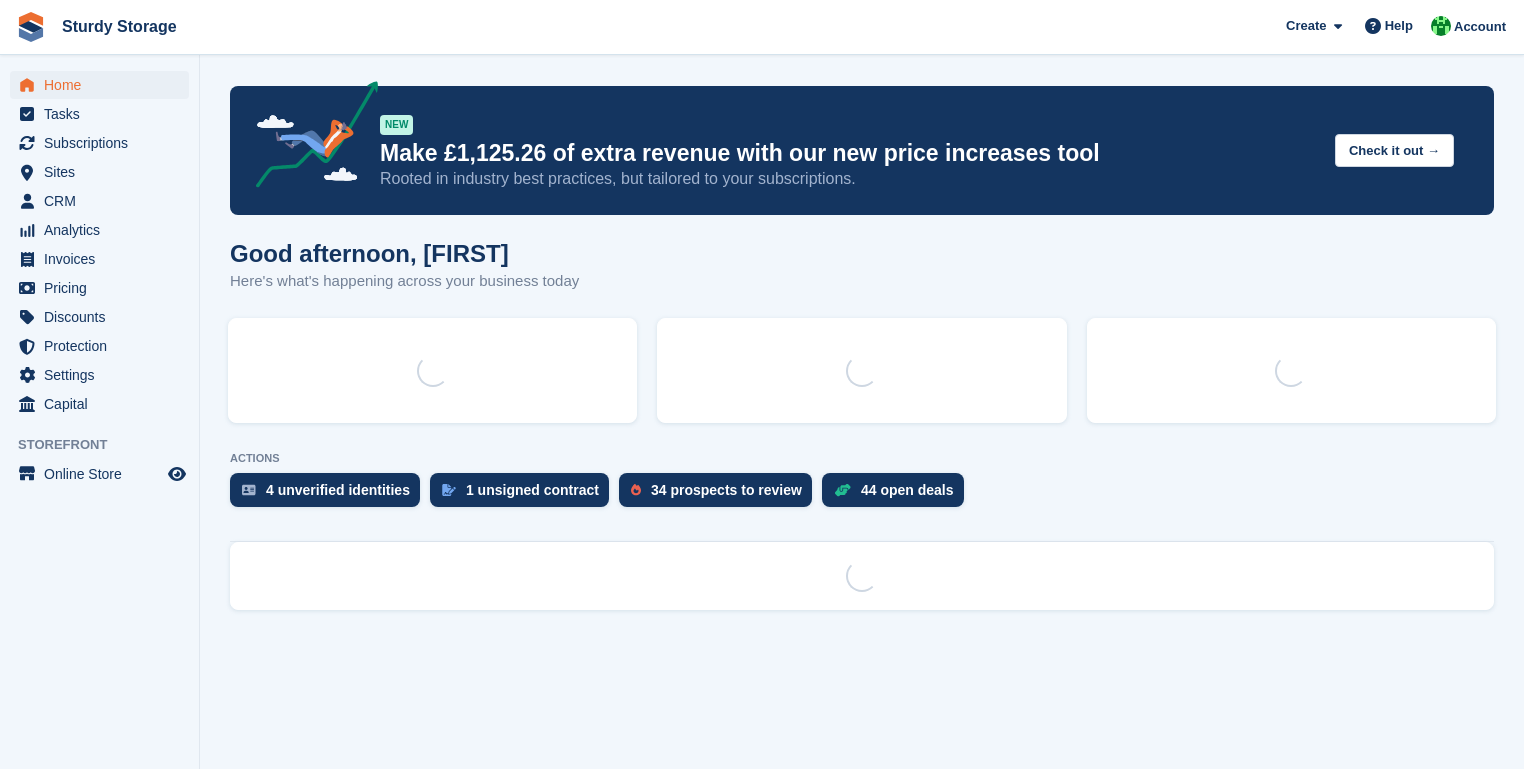 scroll, scrollTop: 0, scrollLeft: 0, axis: both 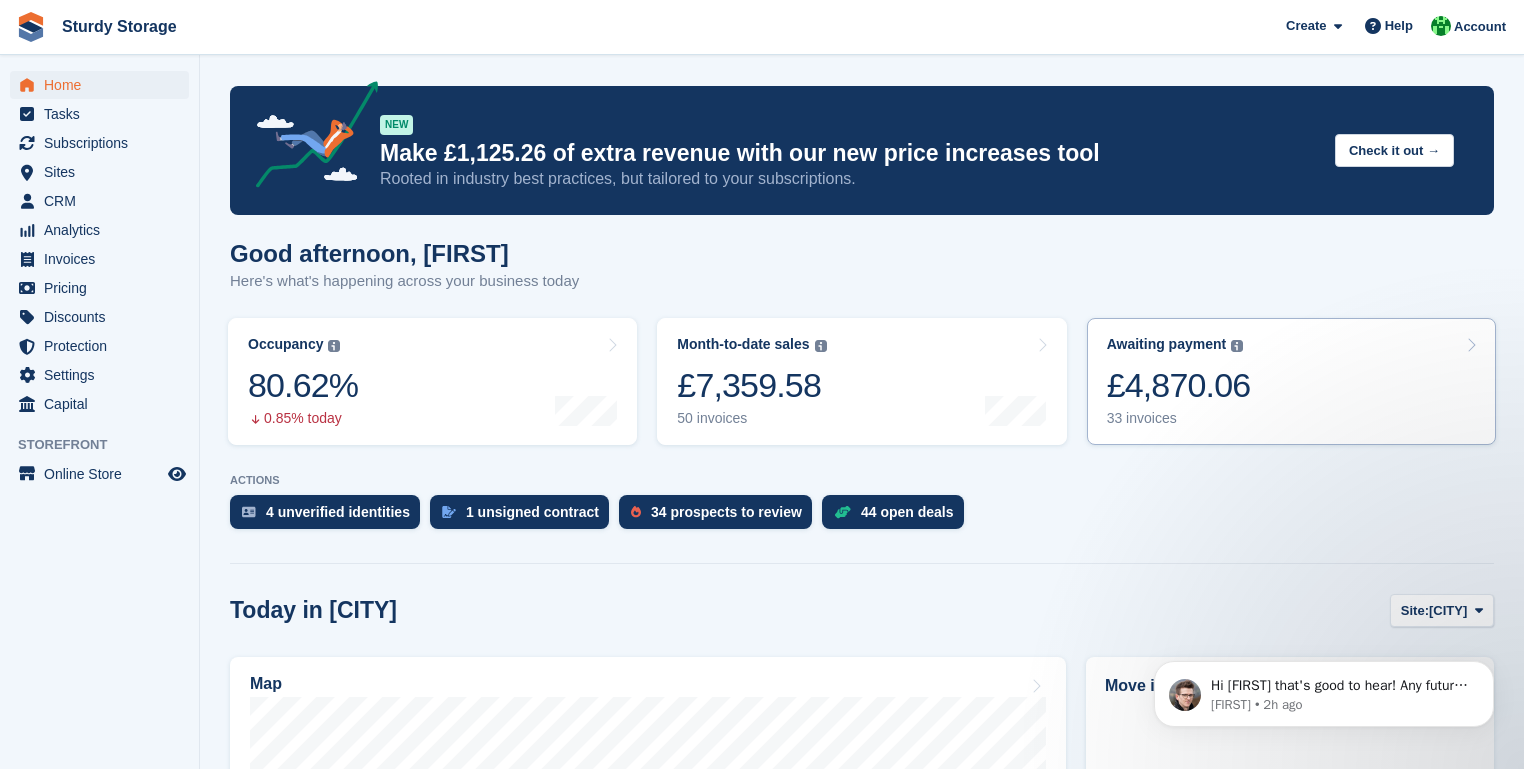 click on "£4,870.06" at bounding box center [1179, 385] 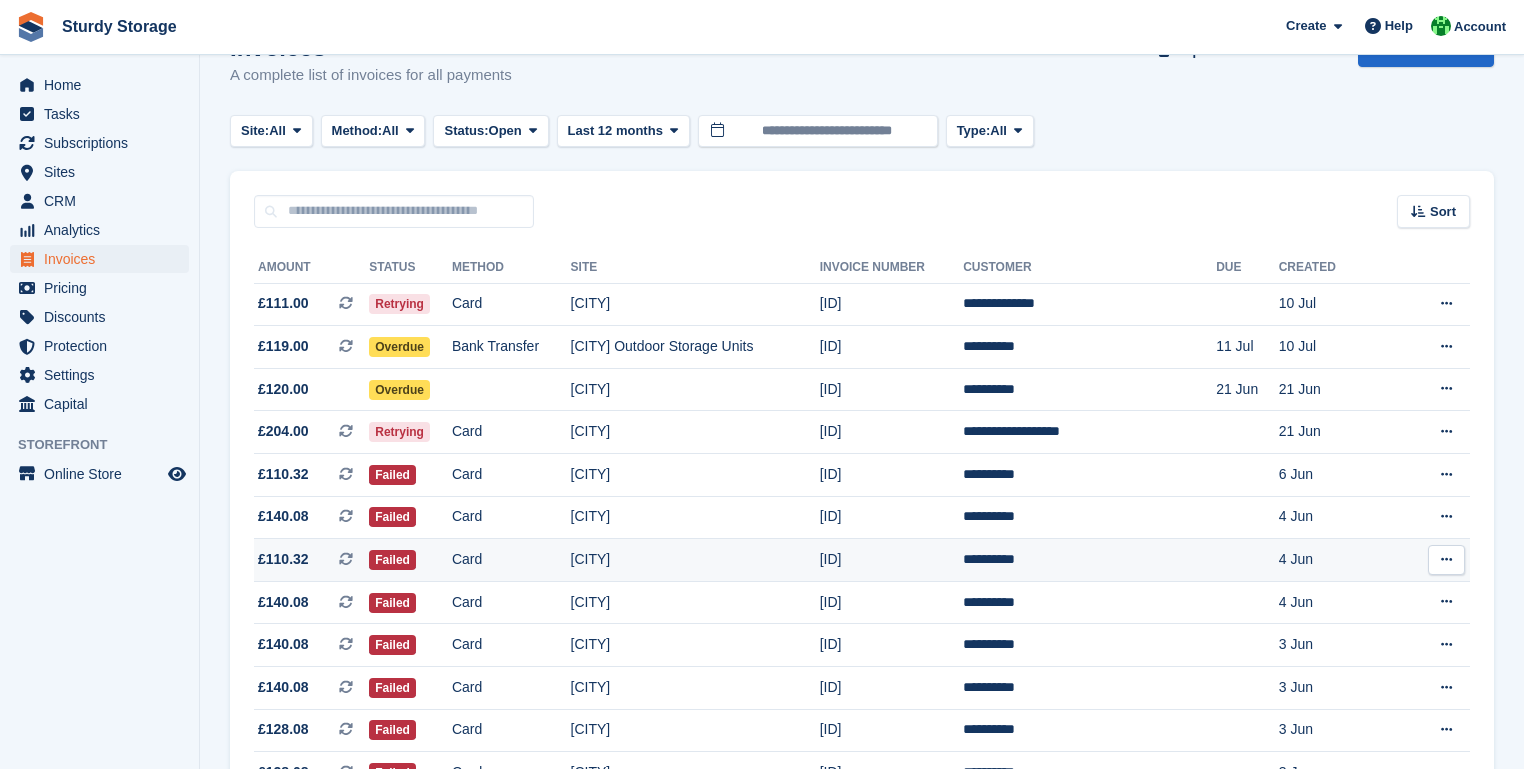 scroll, scrollTop: 80, scrollLeft: 0, axis: vertical 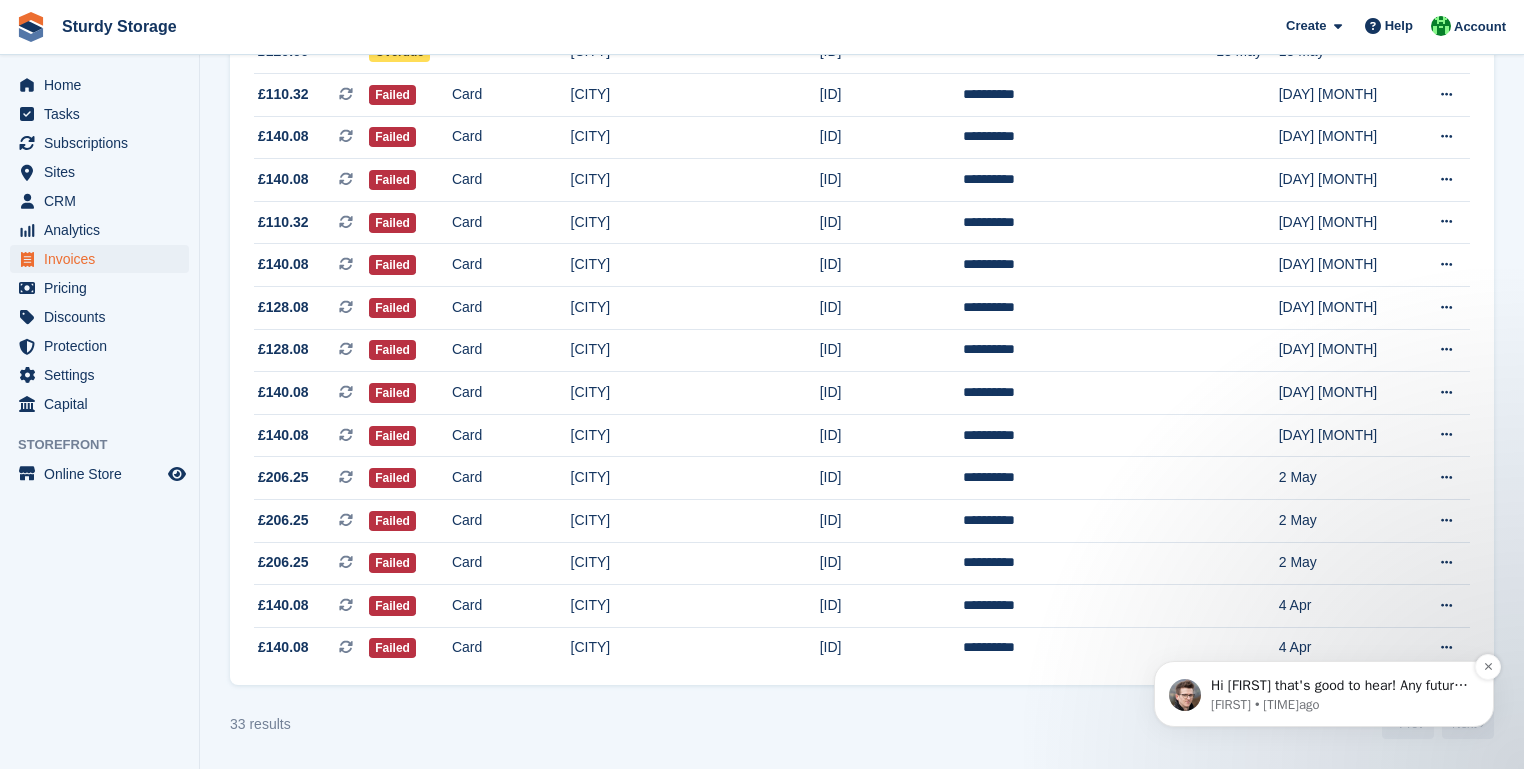 click on "[FIRST] • [TIME]ago" at bounding box center (1340, 705) 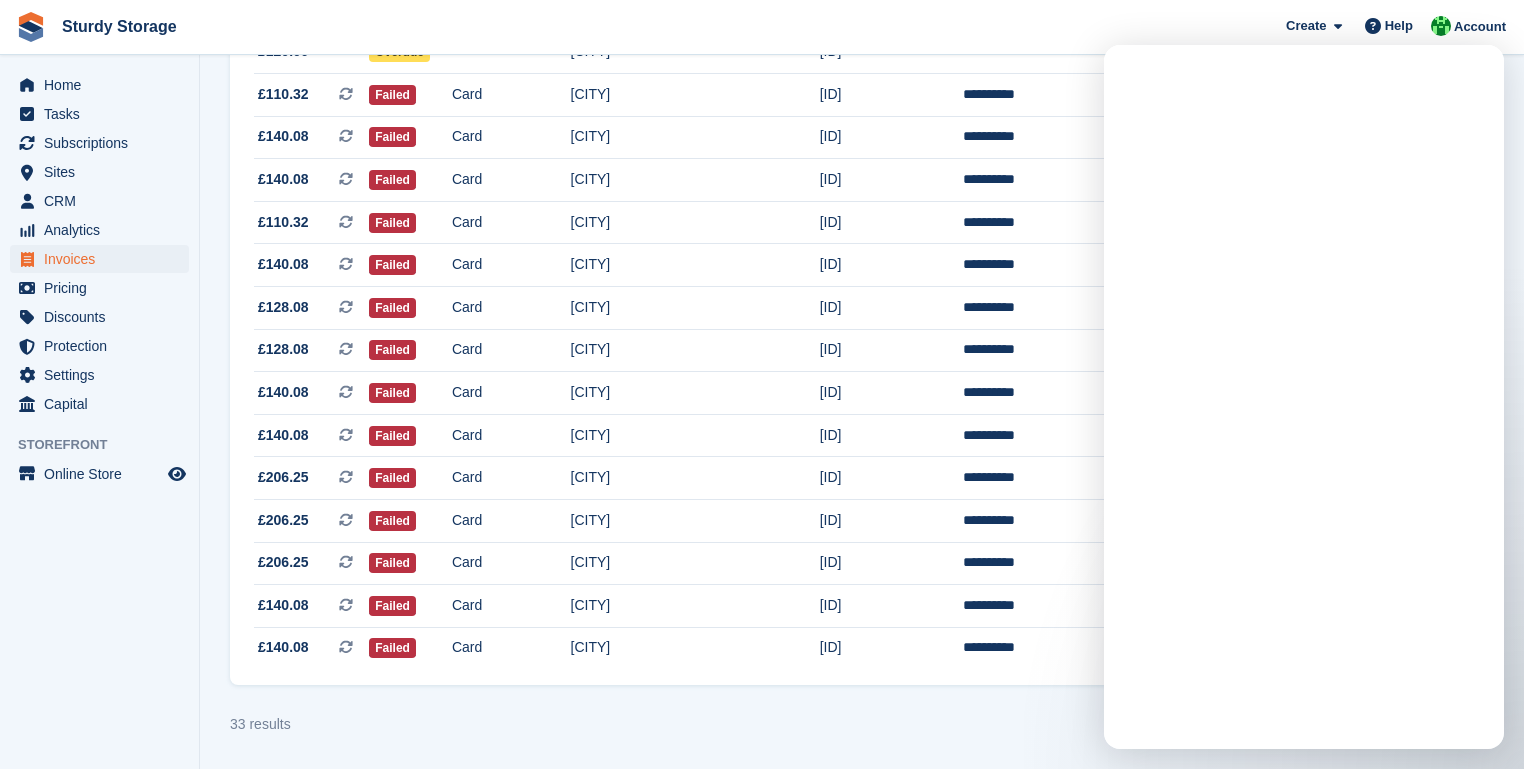 scroll, scrollTop: 0, scrollLeft: 0, axis: both 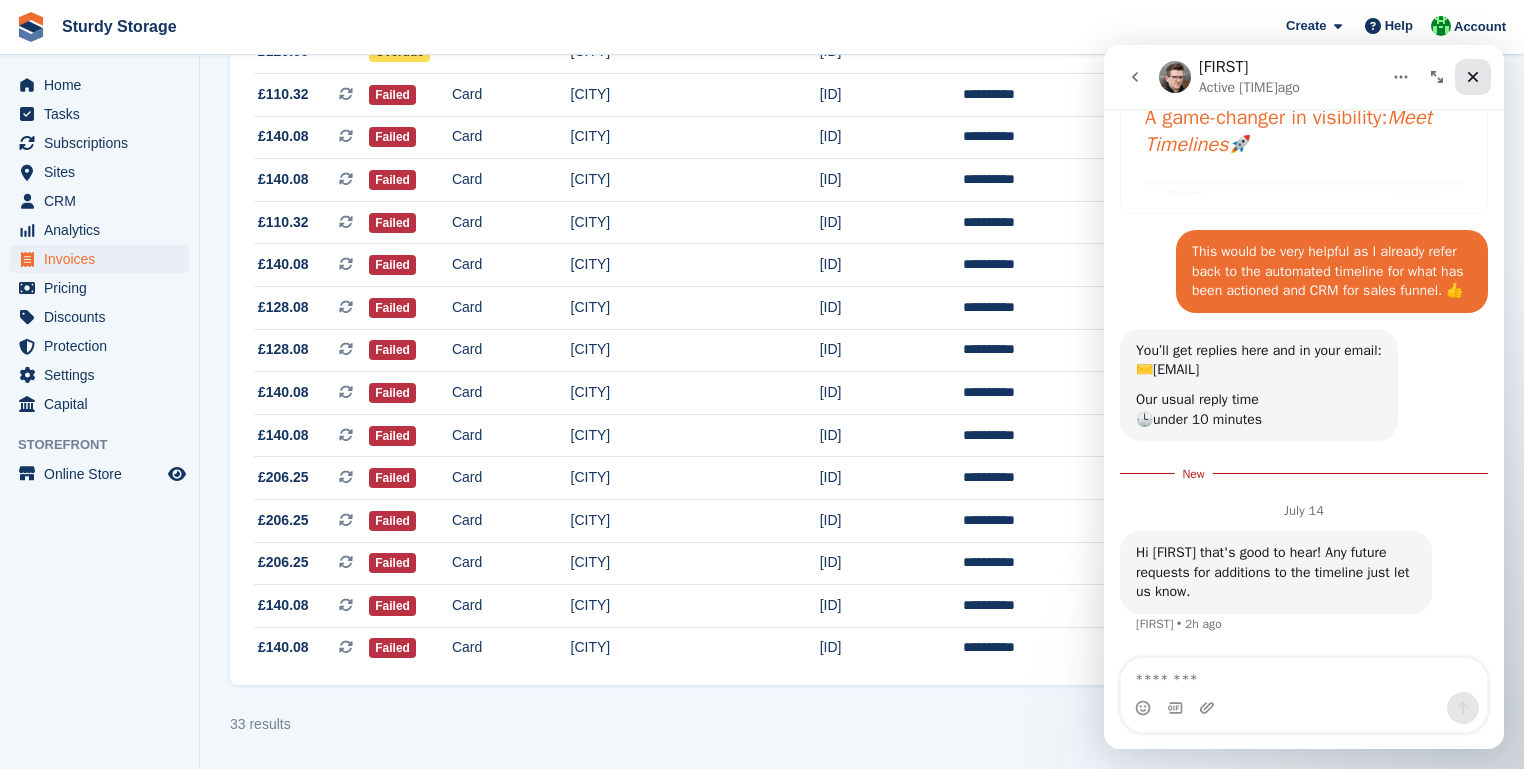 click 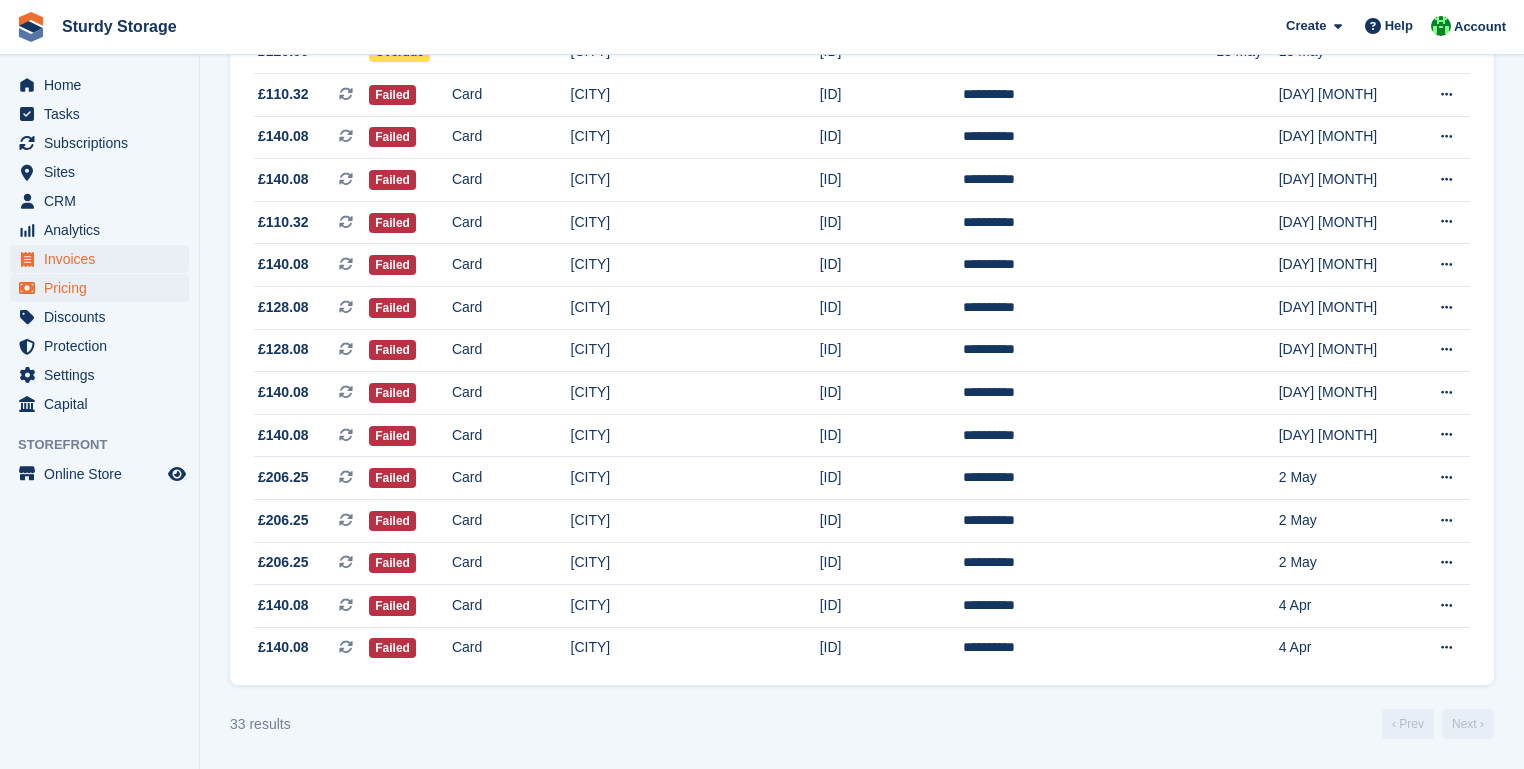 scroll, scrollTop: 0, scrollLeft: 0, axis: both 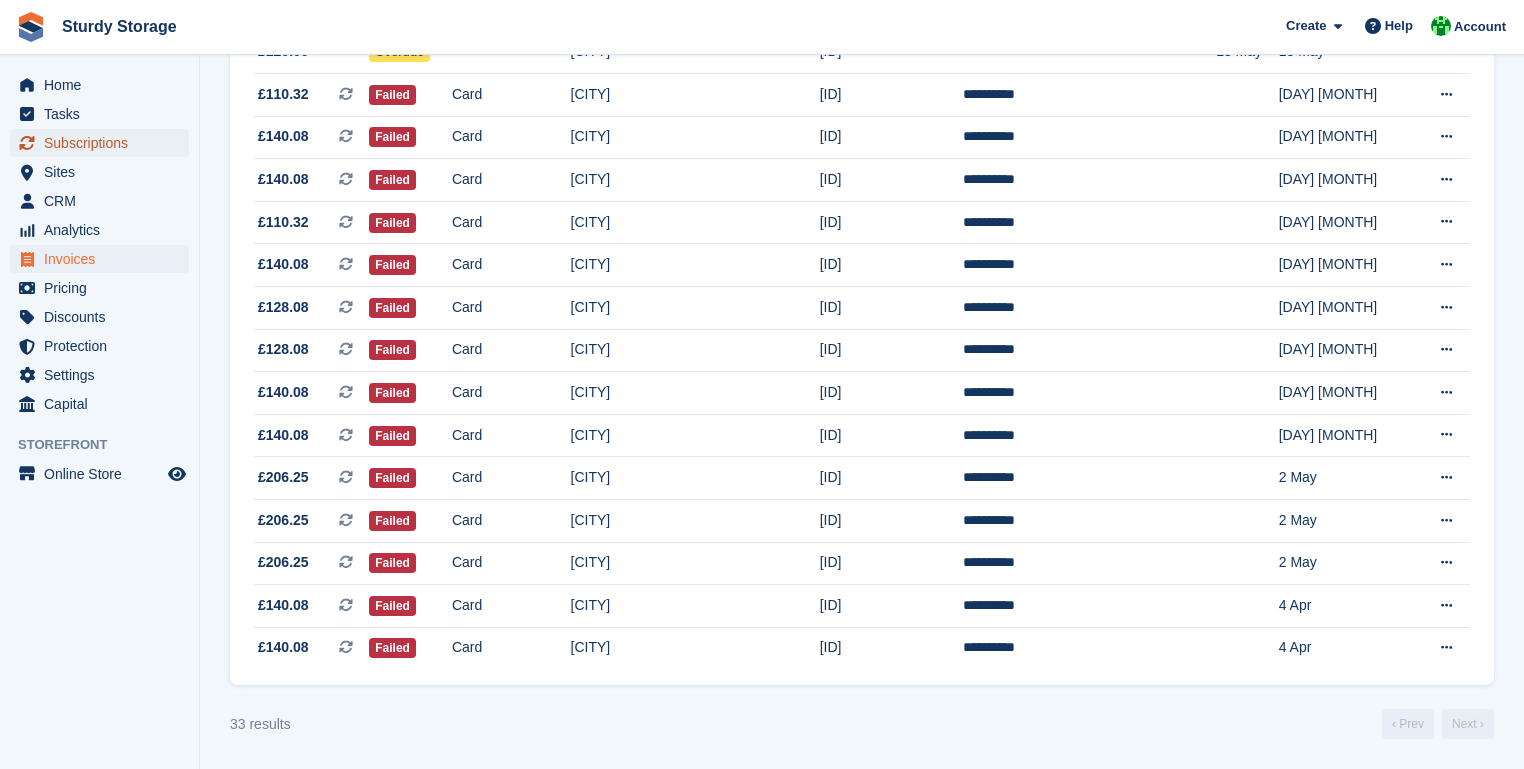 click on "Subscriptions" at bounding box center (104, 143) 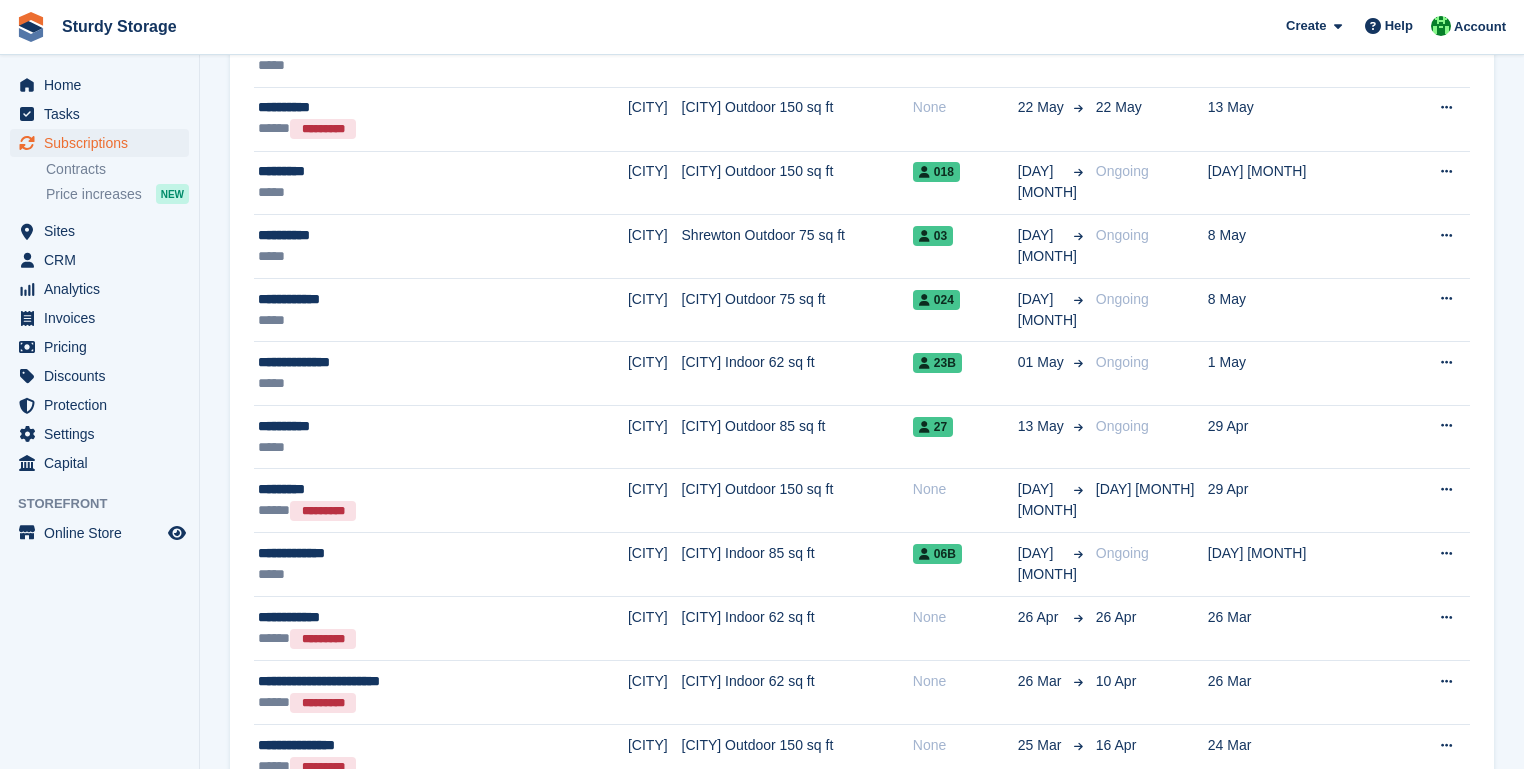 scroll, scrollTop: 0, scrollLeft: 0, axis: both 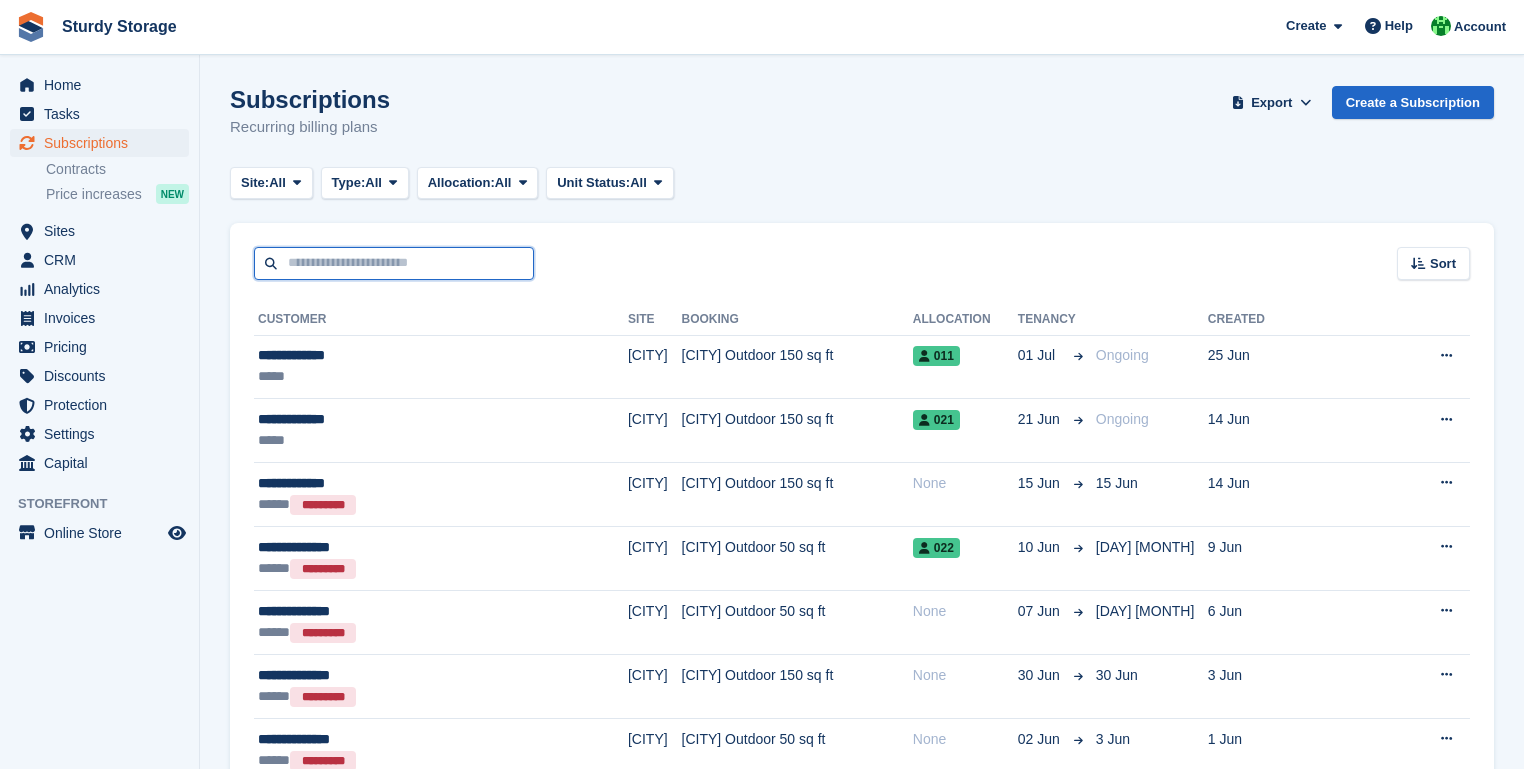 click at bounding box center (394, 263) 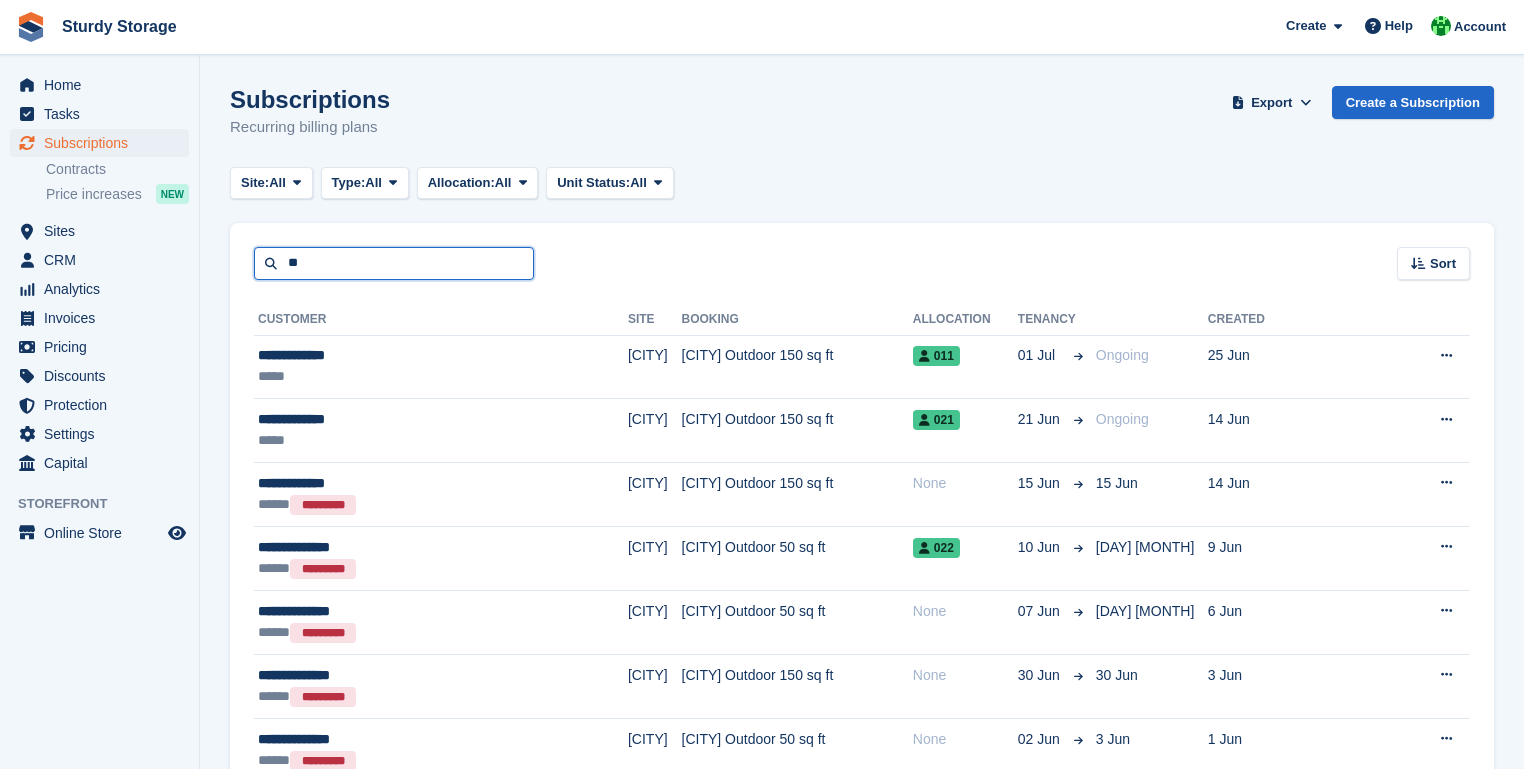 type on "*" 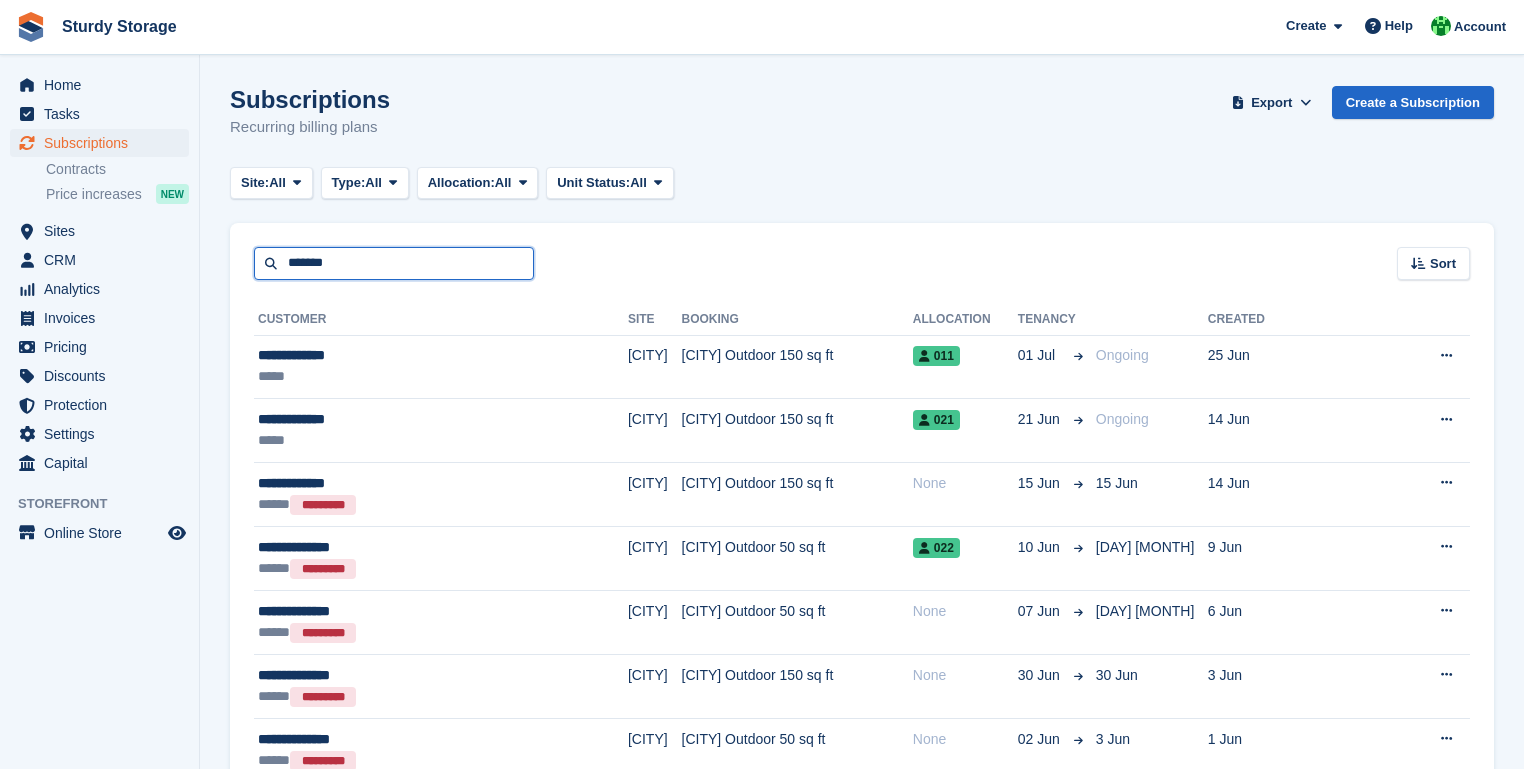 type on "*******" 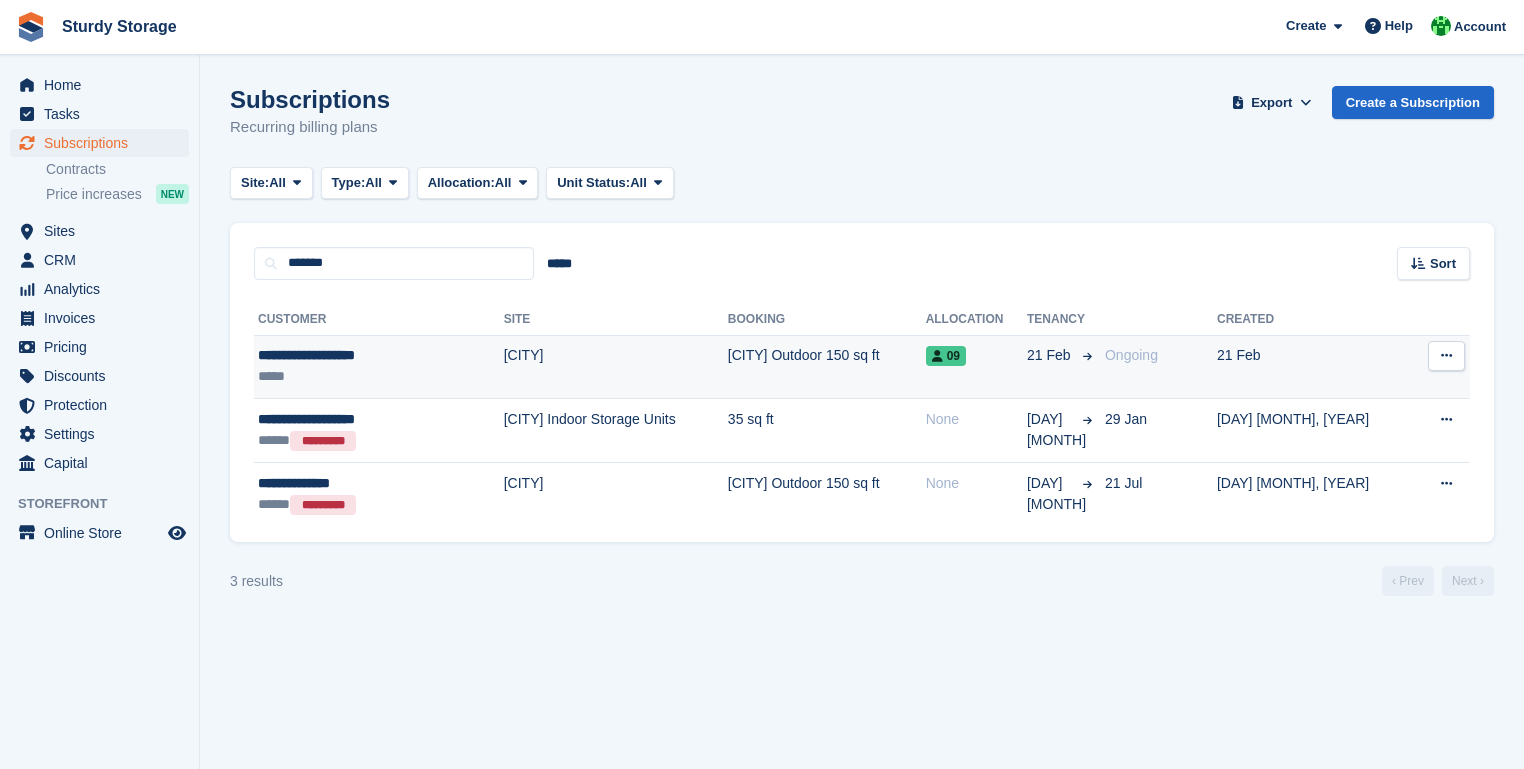click on "**********" at bounding box center (352, 355) 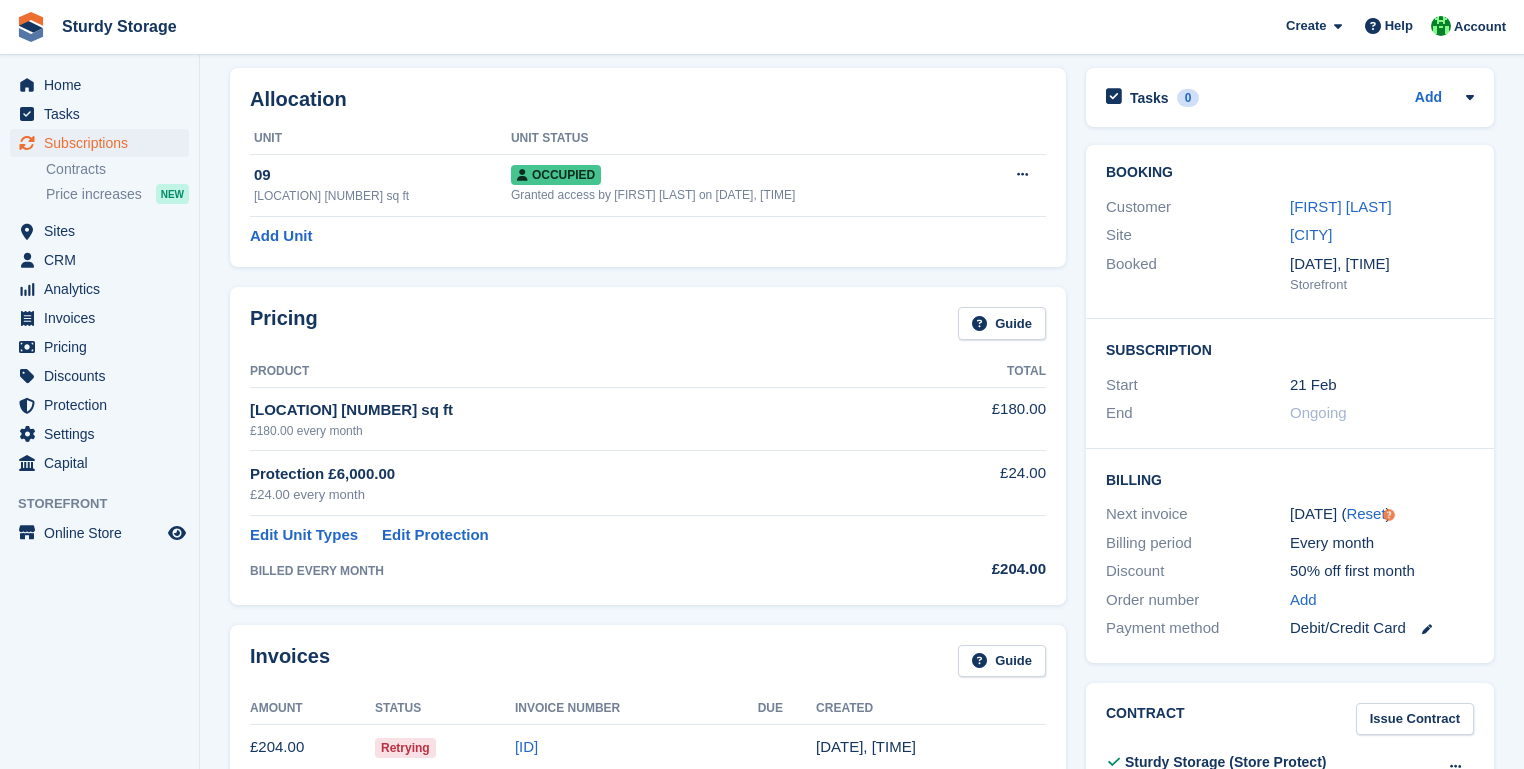 scroll, scrollTop: 0, scrollLeft: 0, axis: both 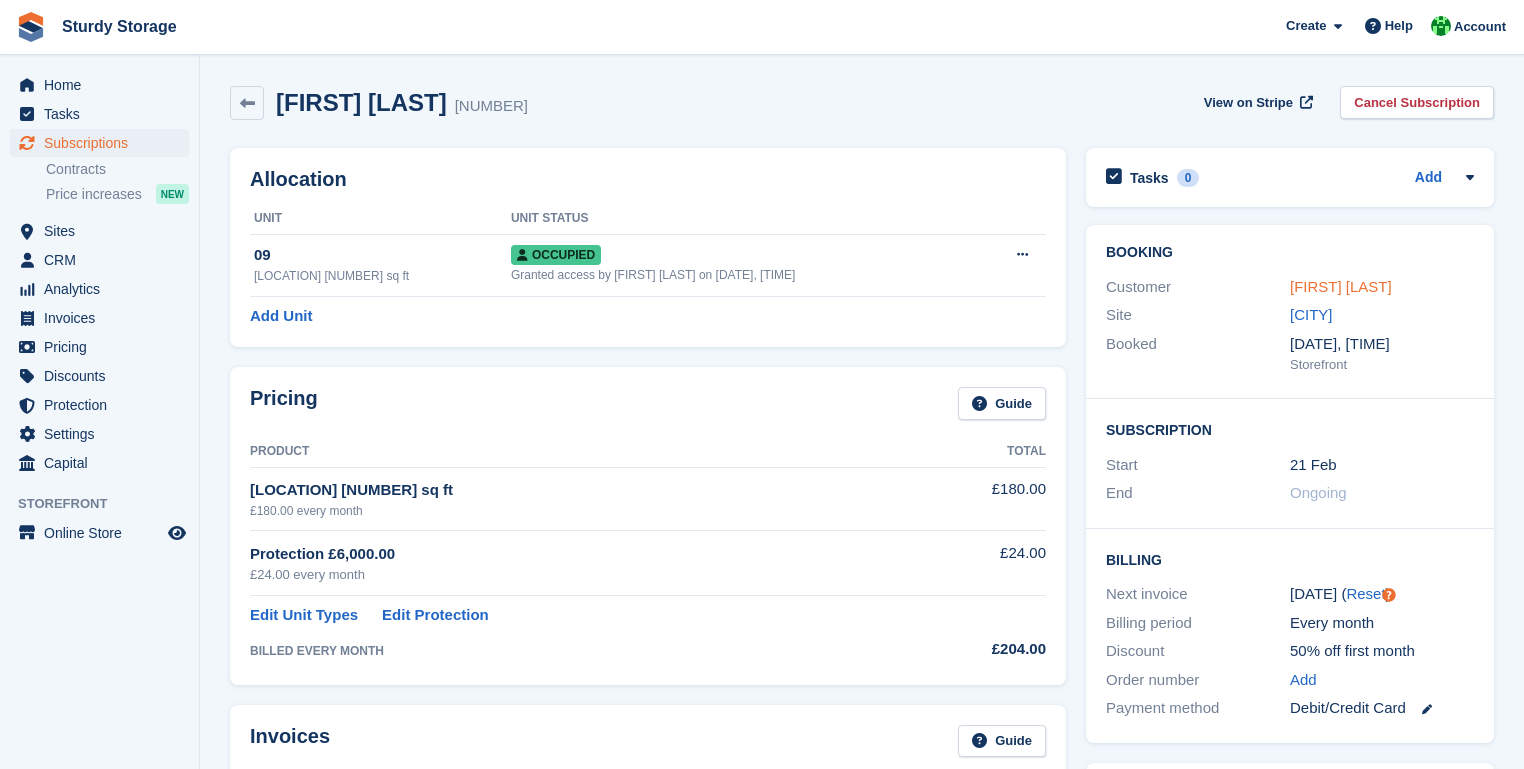 click on "Maximillian bennett" at bounding box center (1341, 286) 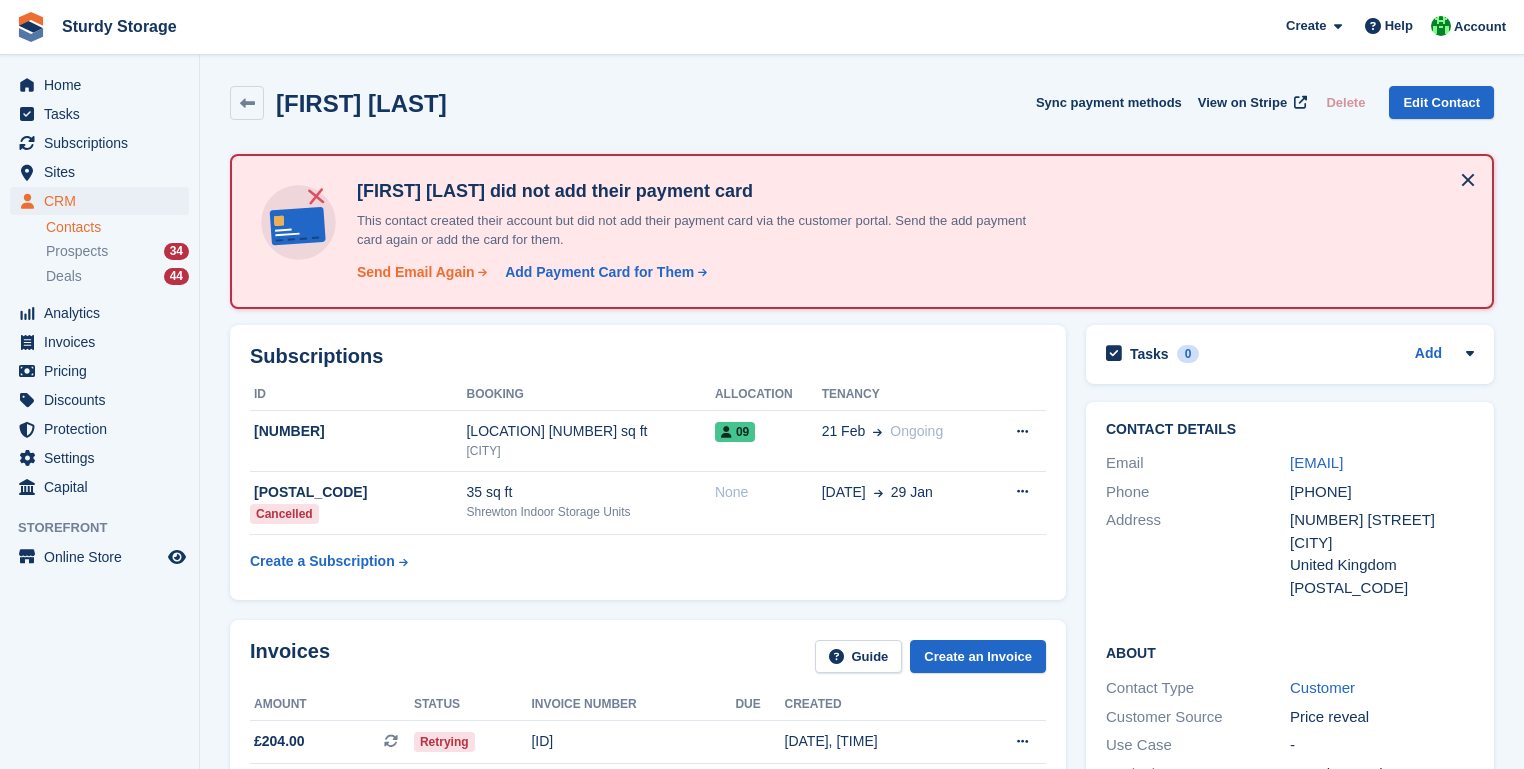 click on "Send Email Again" at bounding box center [416, 272] 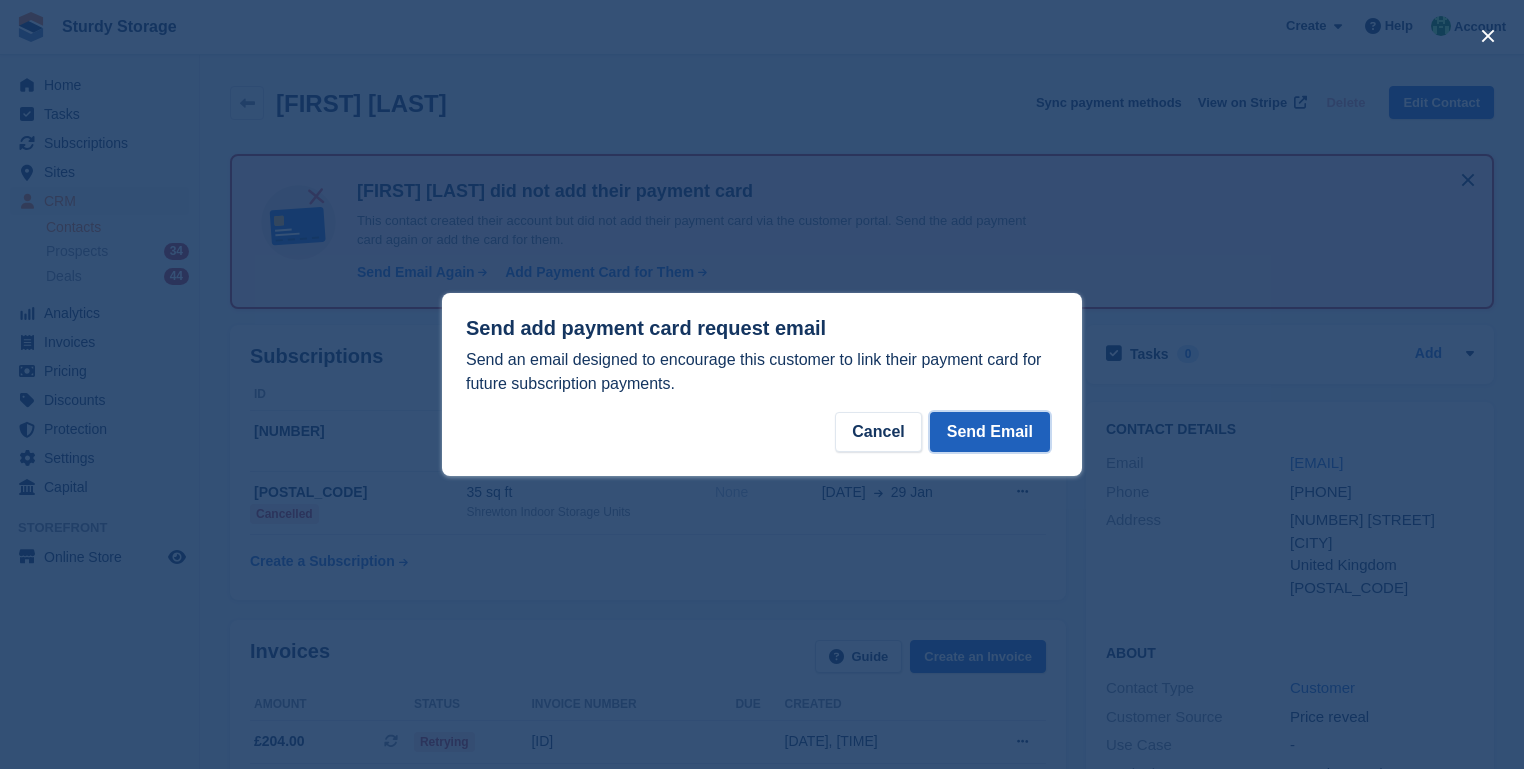 click on "Send Email" at bounding box center (990, 432) 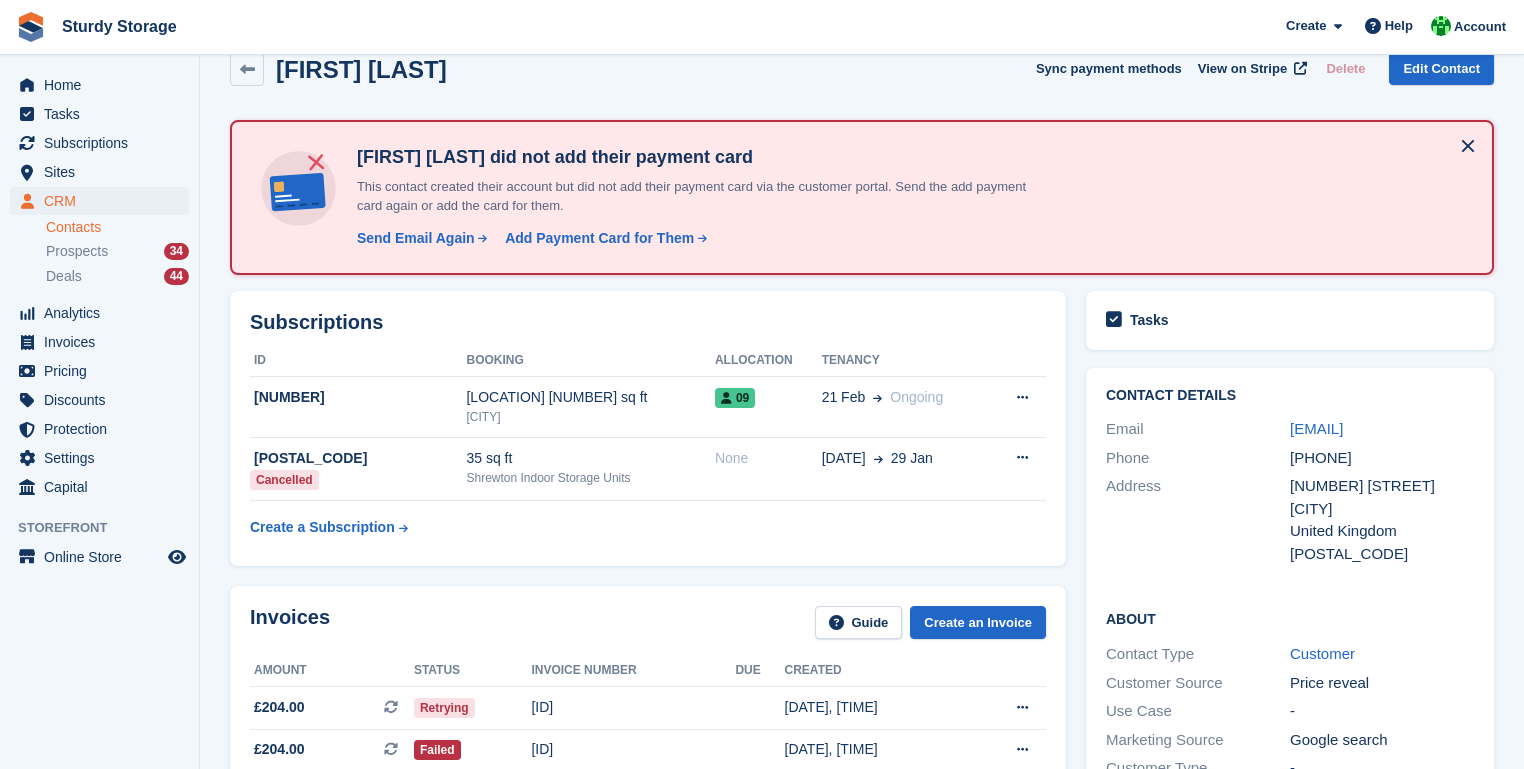 scroll, scrollTop: 0, scrollLeft: 0, axis: both 